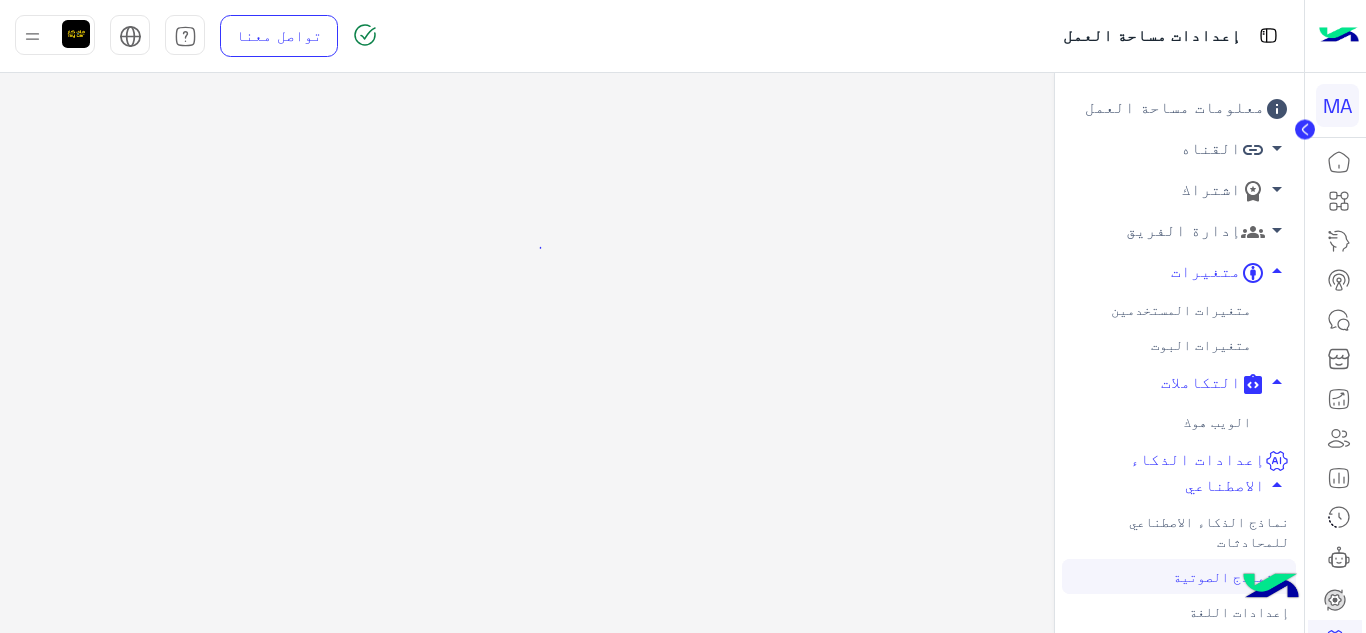 scroll, scrollTop: 0, scrollLeft: 0, axis: both 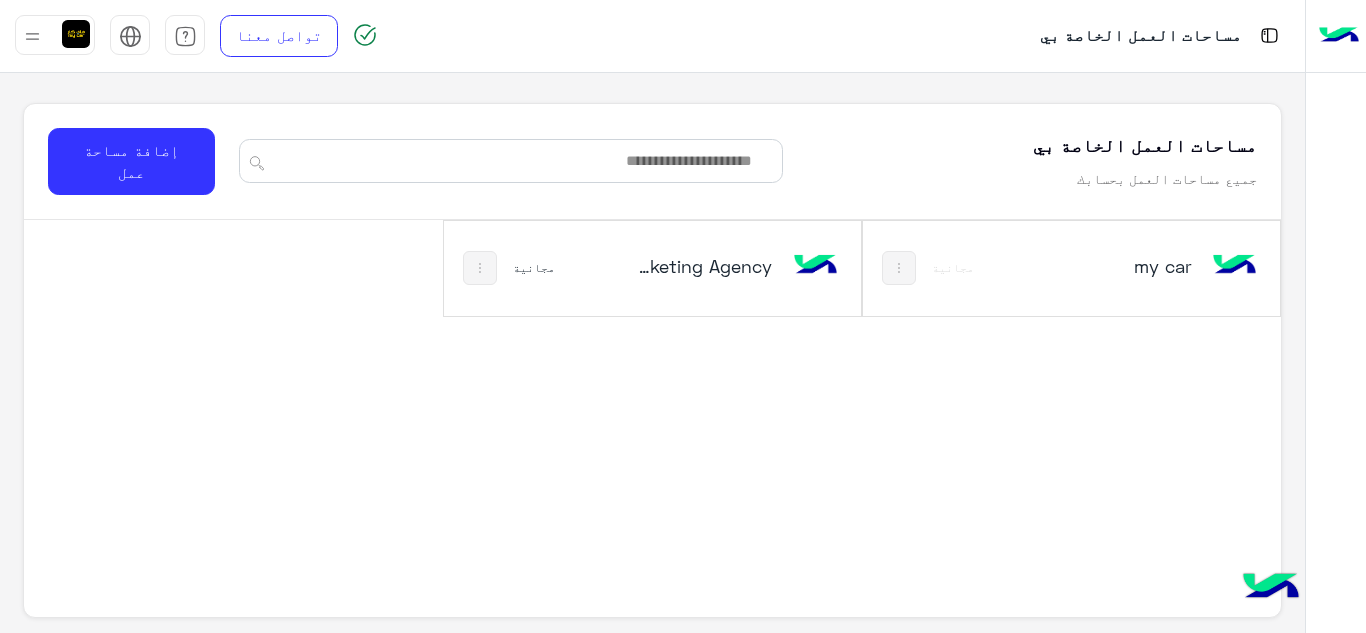 click at bounding box center (480, 268) 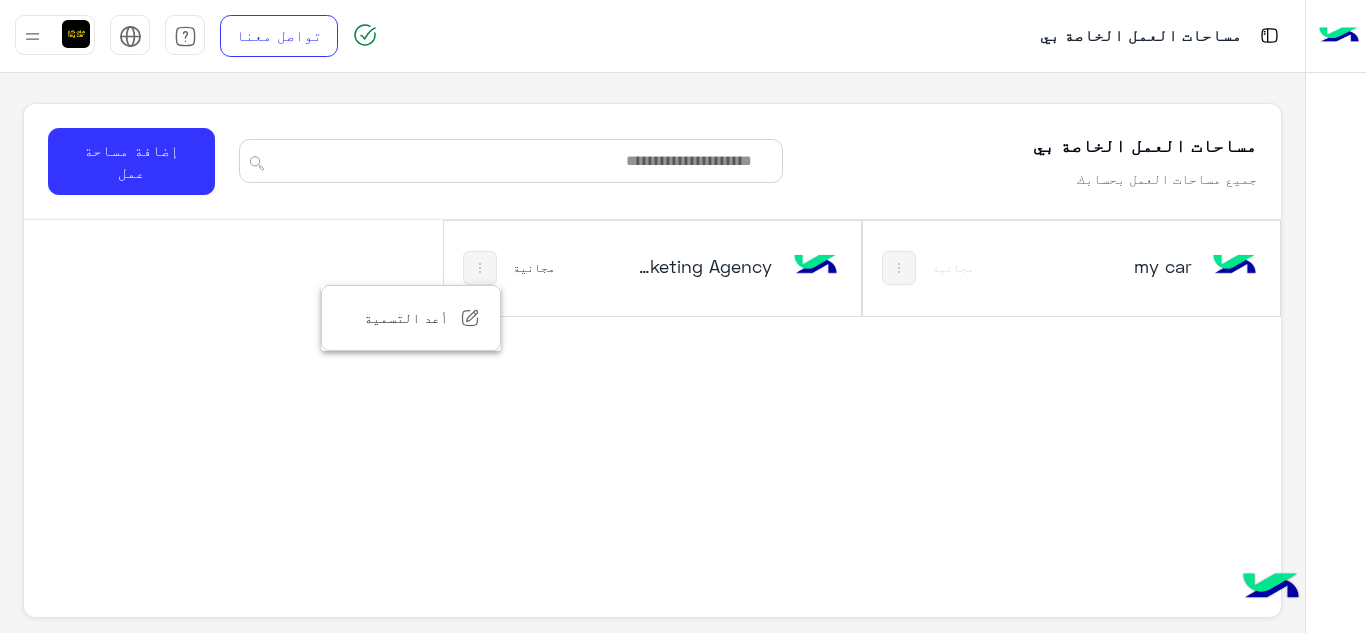 click at bounding box center (683, 316) 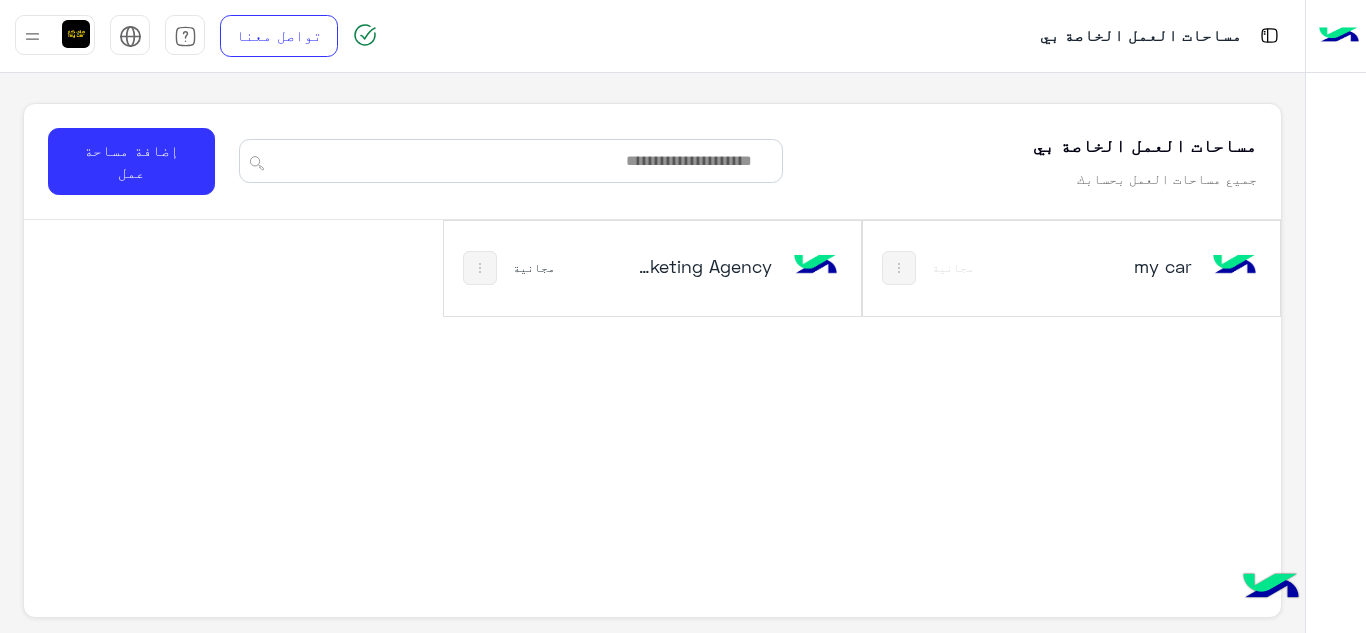 click on "مجانية" at bounding box center (534, 268) 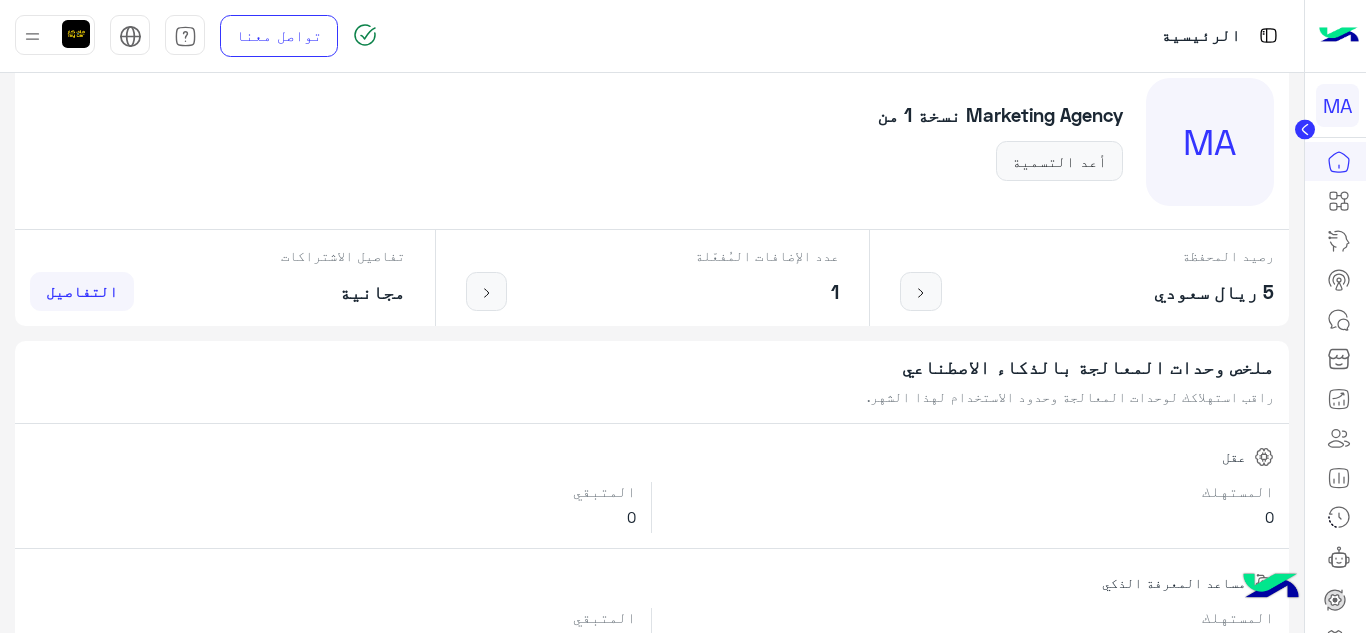 scroll, scrollTop: 100, scrollLeft: 0, axis: vertical 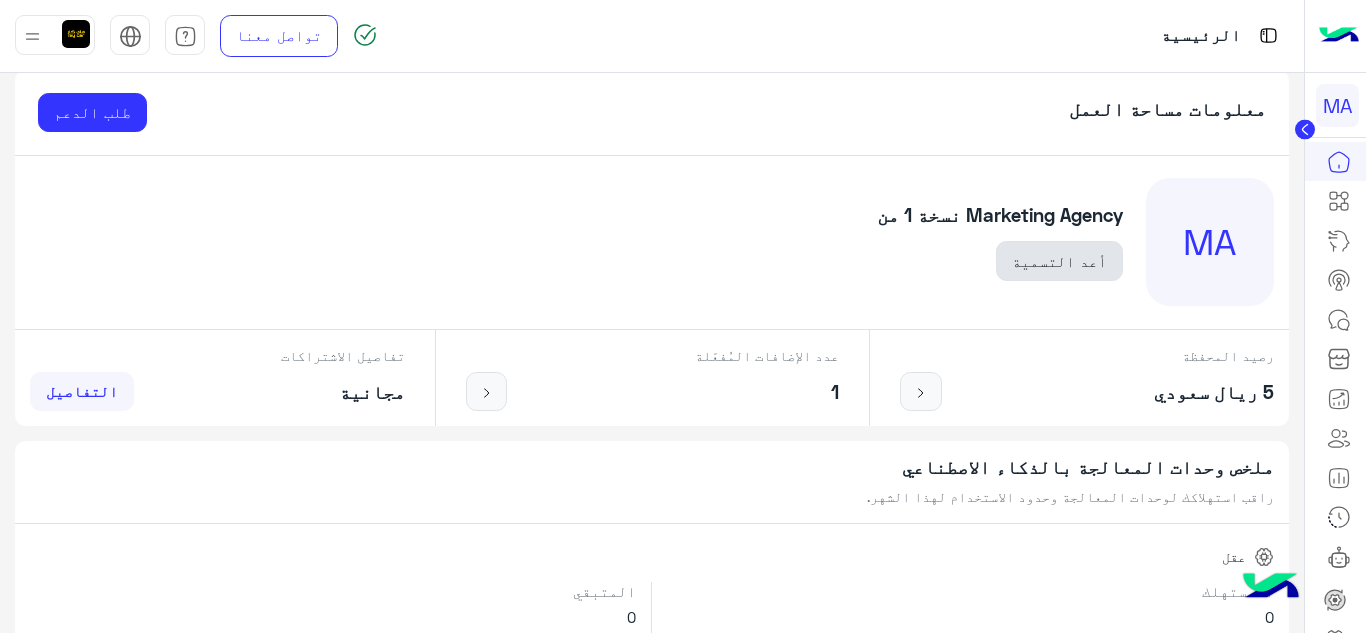 click on "أعد التسمية" 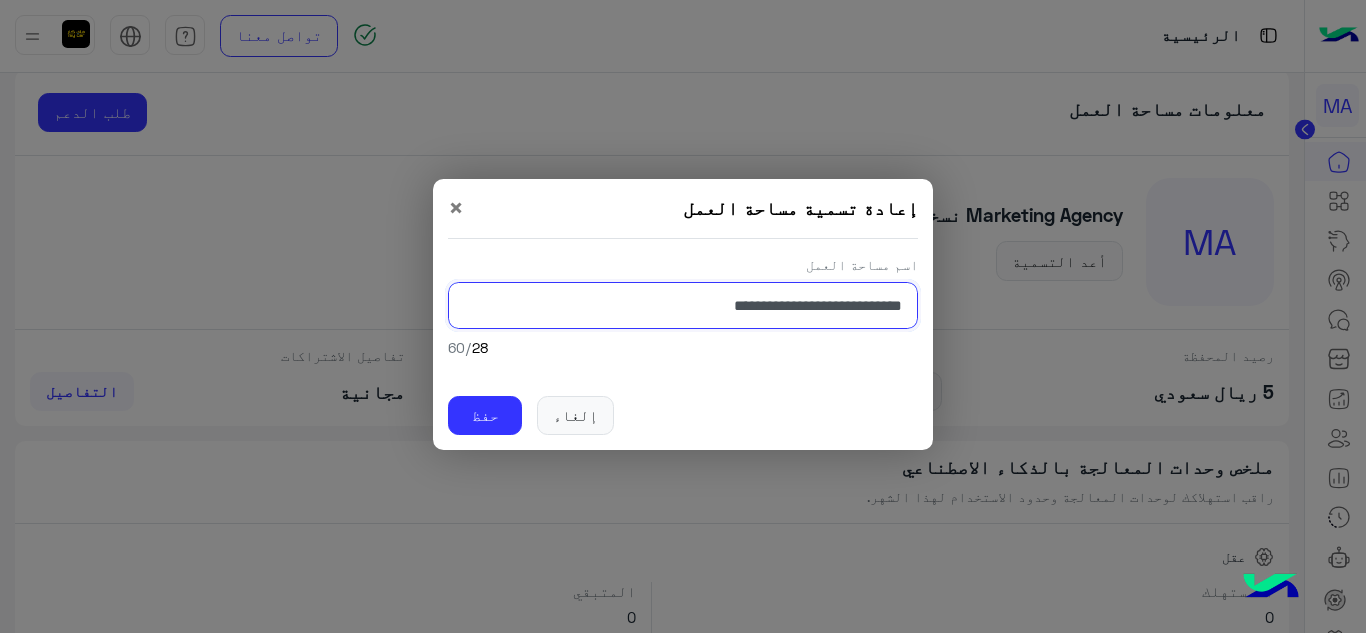 drag, startPoint x: 713, startPoint y: 305, endPoint x: 734, endPoint y: 305, distance: 21 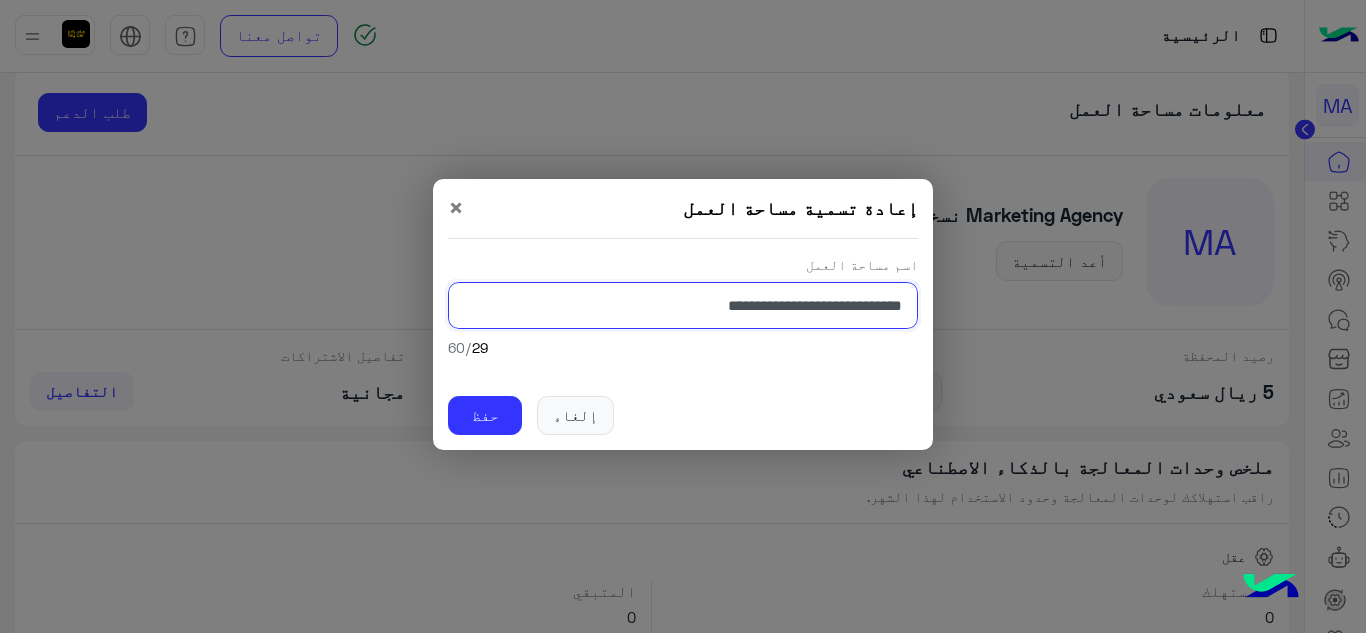 click on "**********" at bounding box center [683, 305] 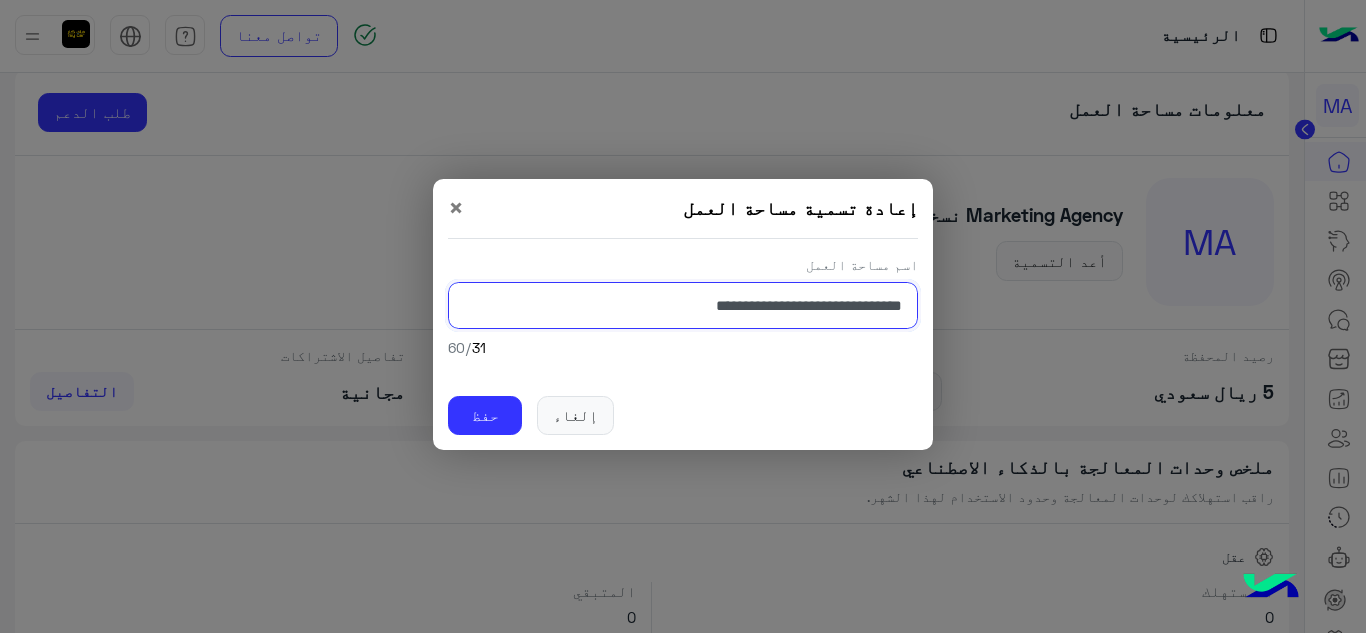 drag, startPoint x: 727, startPoint y: 305, endPoint x: 769, endPoint y: 315, distance: 43.174065 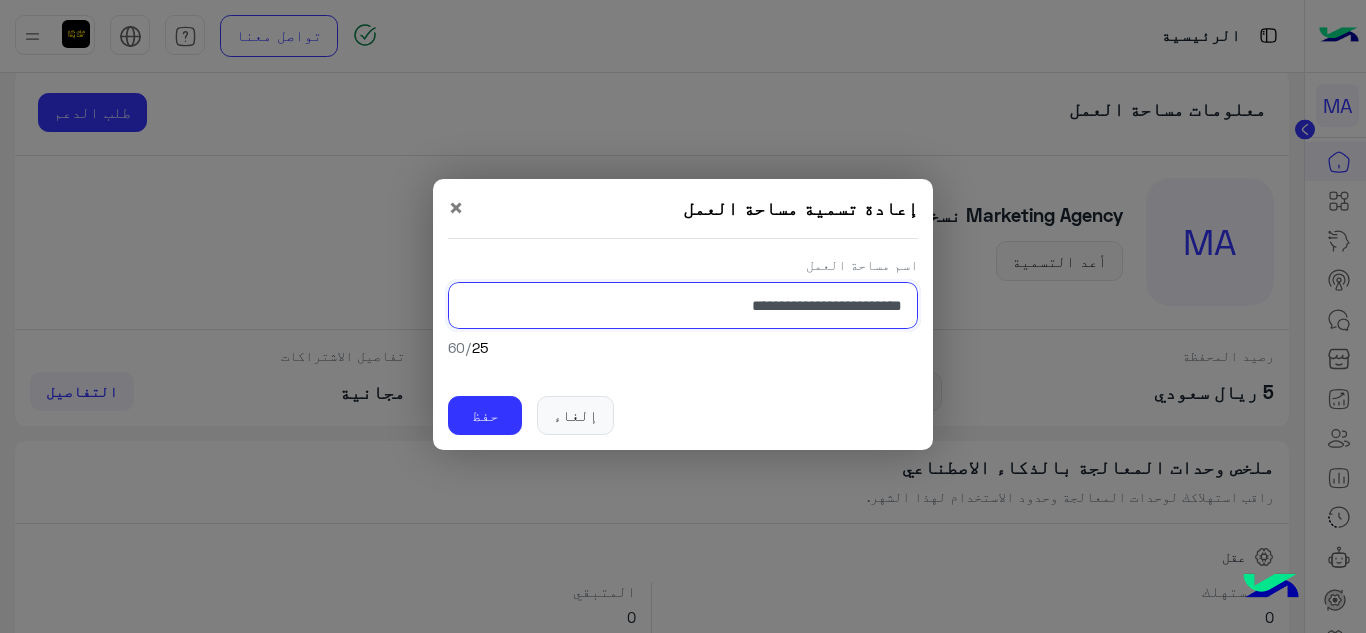 drag, startPoint x: 831, startPoint y: 308, endPoint x: 902, endPoint y: 317, distance: 71.568146 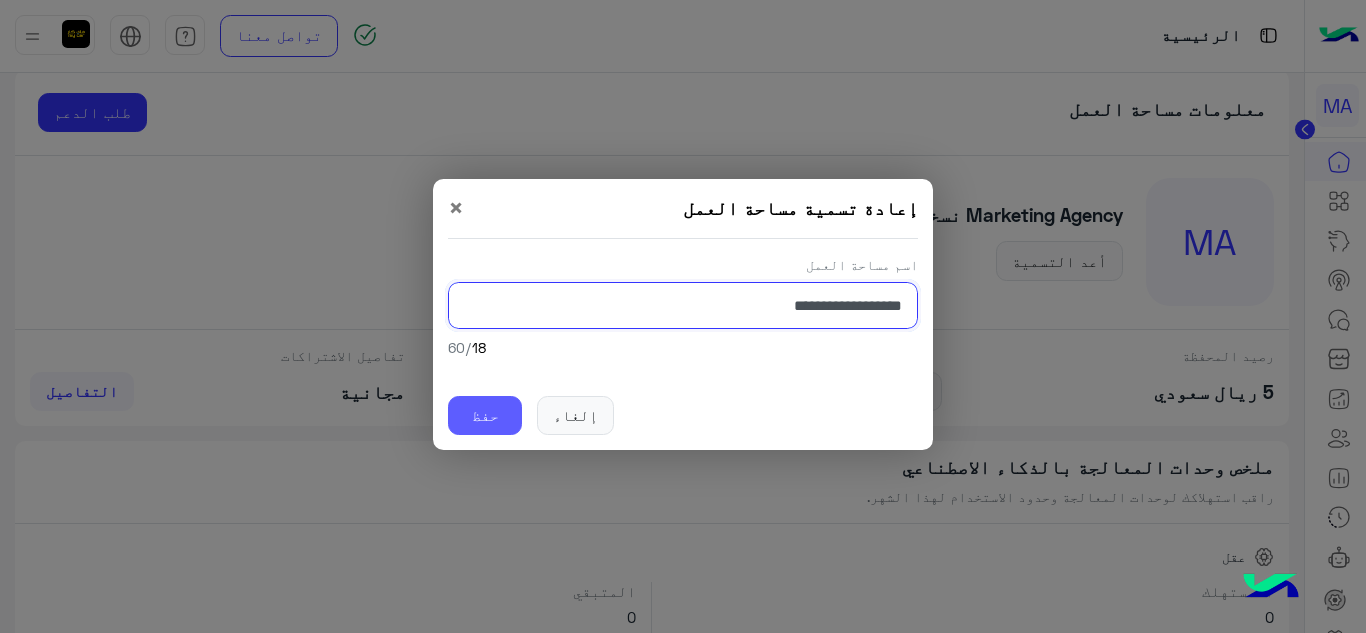 type on "**********" 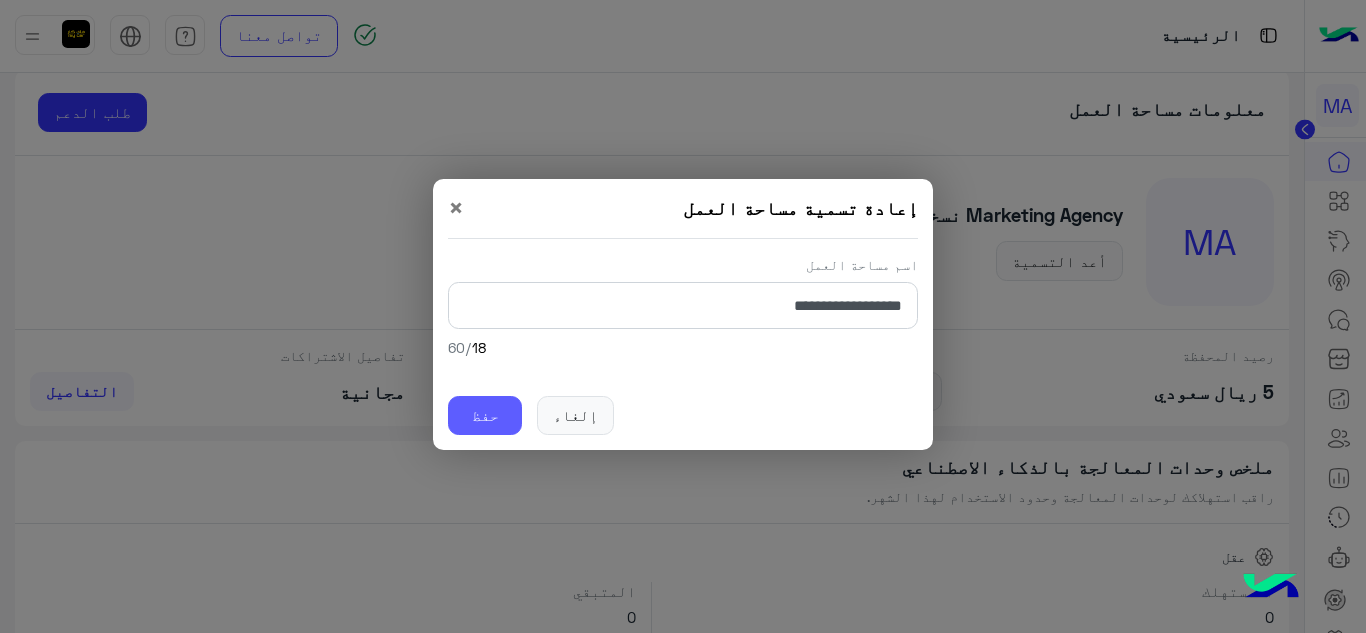 click on "حفظ" 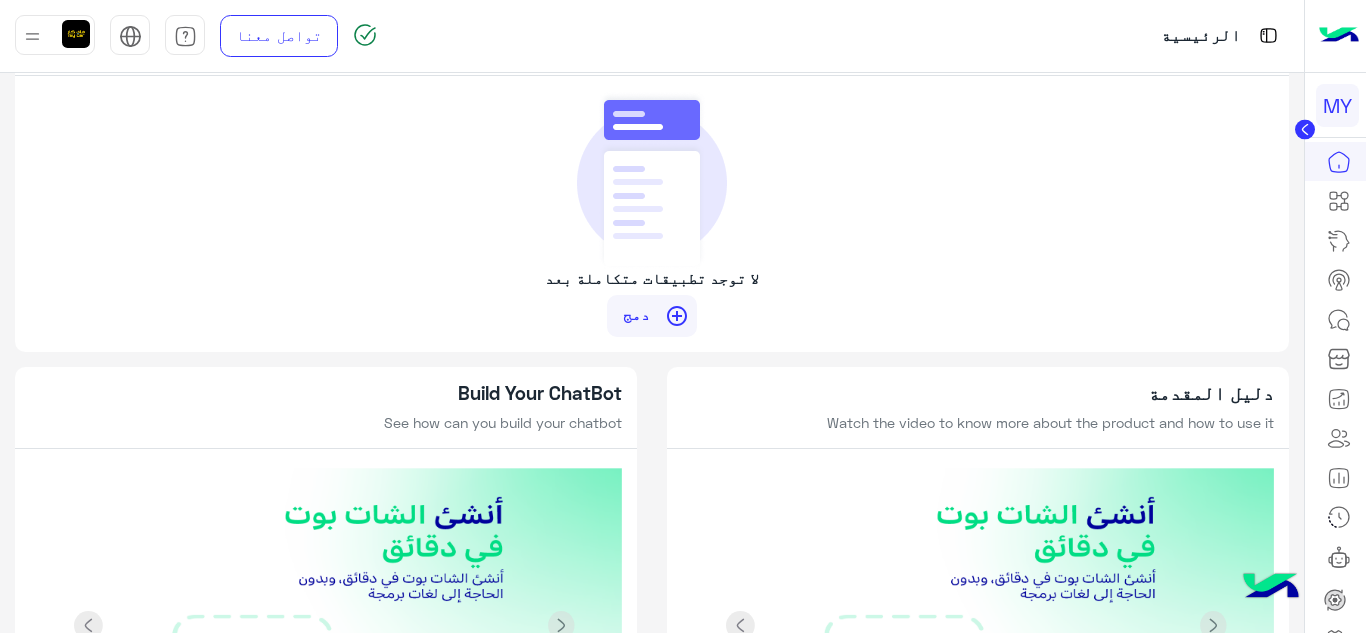 scroll, scrollTop: 1426, scrollLeft: 0, axis: vertical 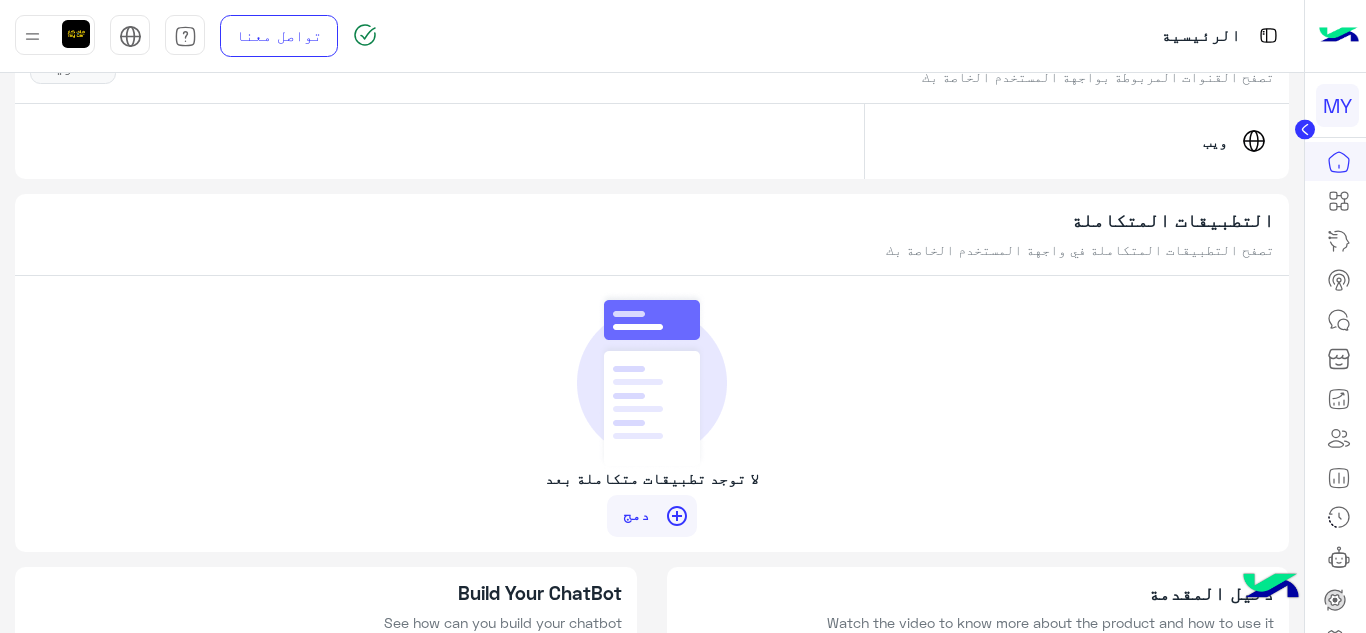 click on "control_point" 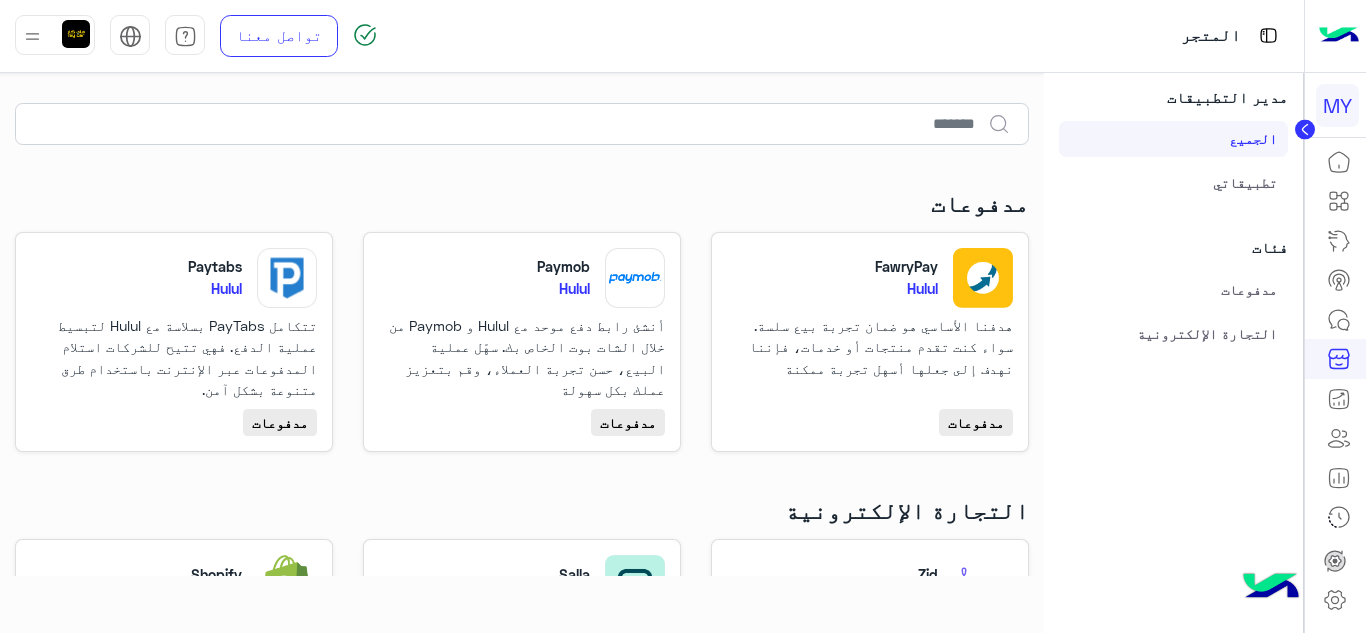 click on "تطبيقاتي" 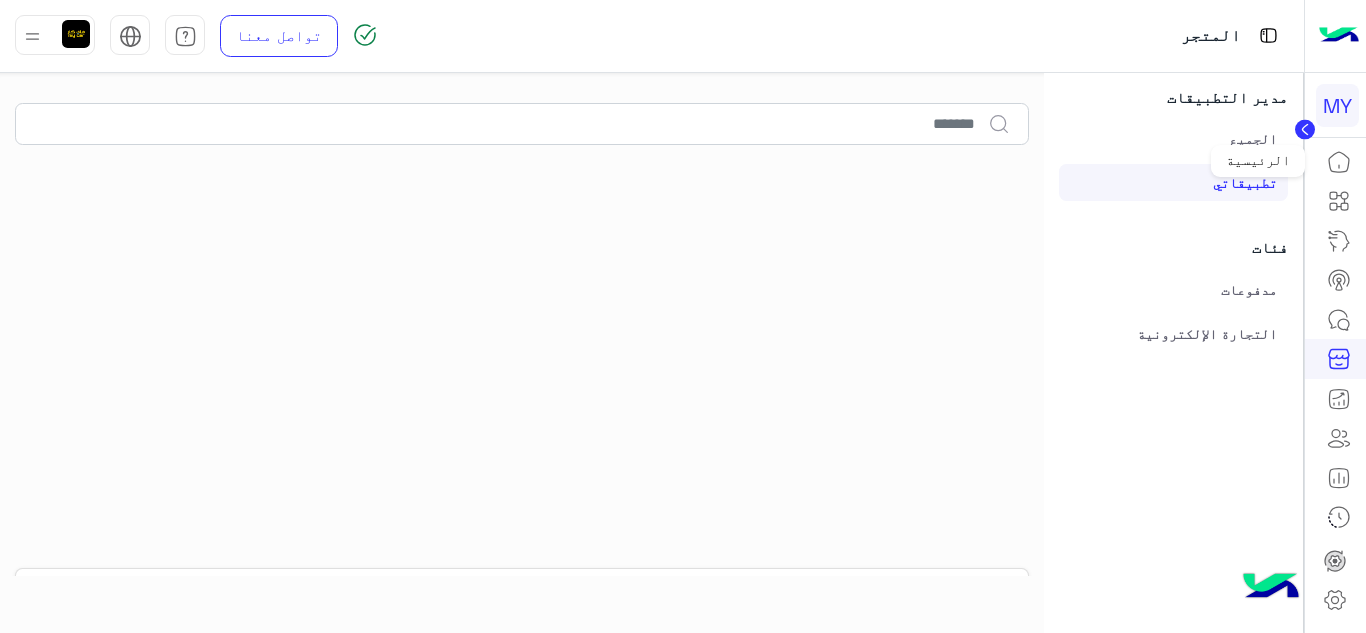 click 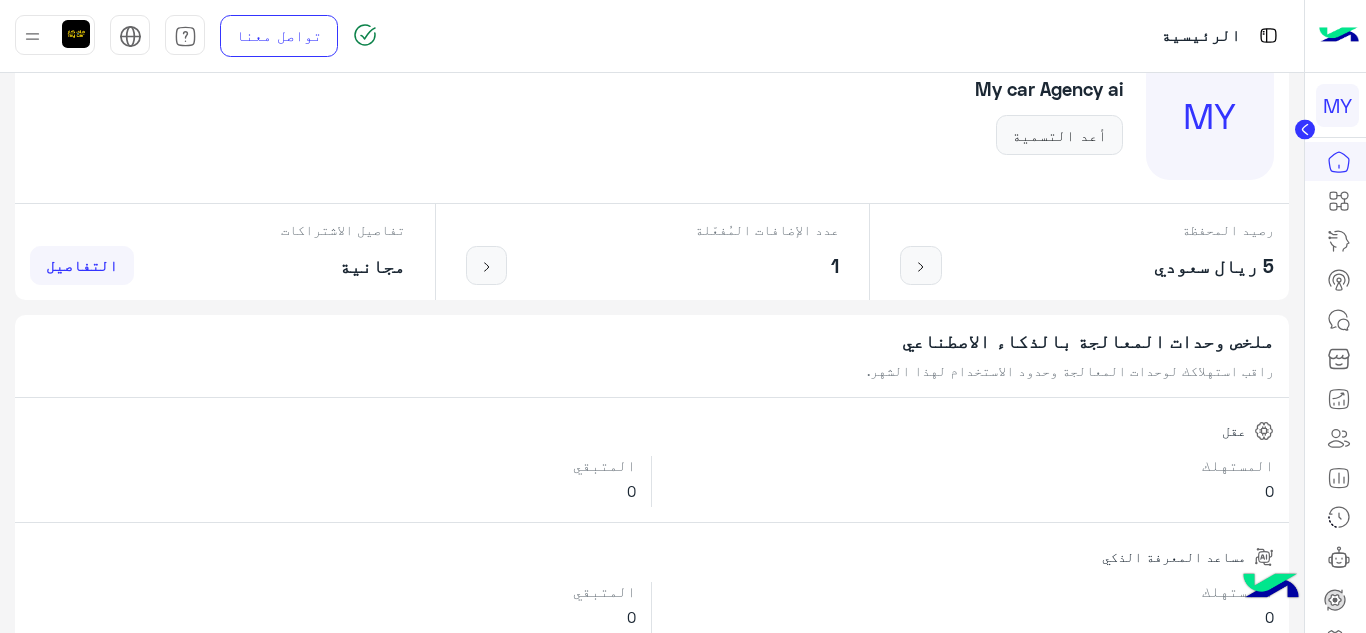 scroll, scrollTop: 200, scrollLeft: 0, axis: vertical 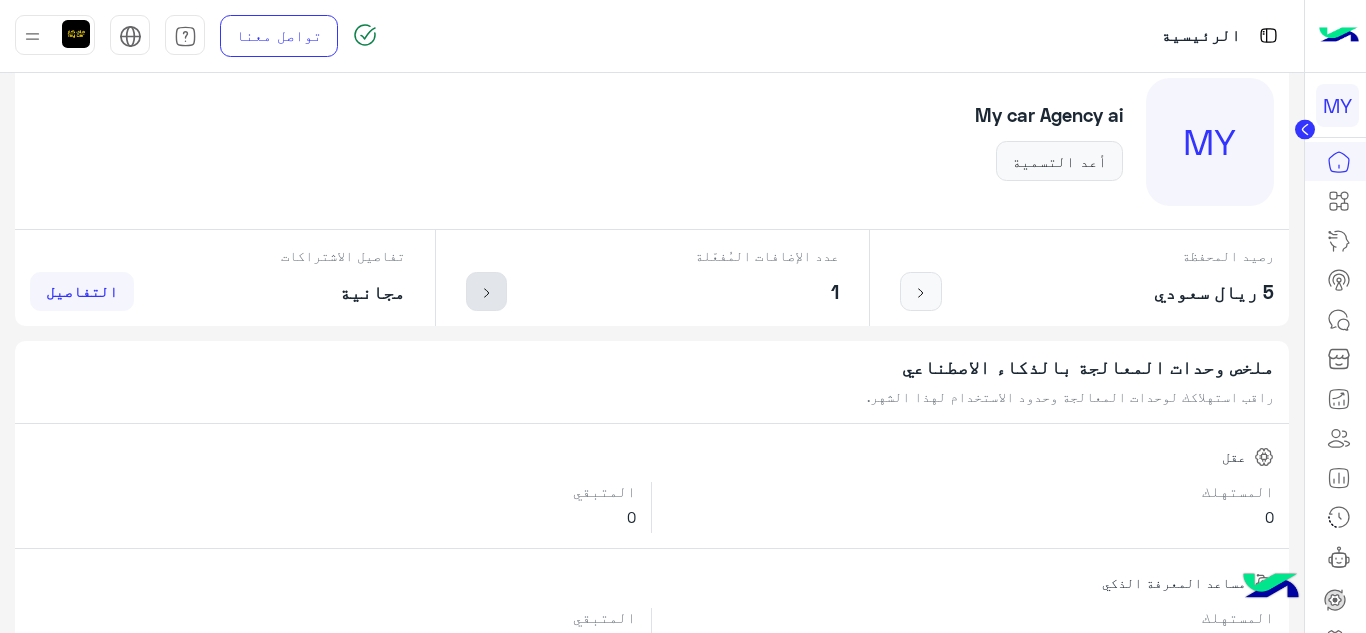 click 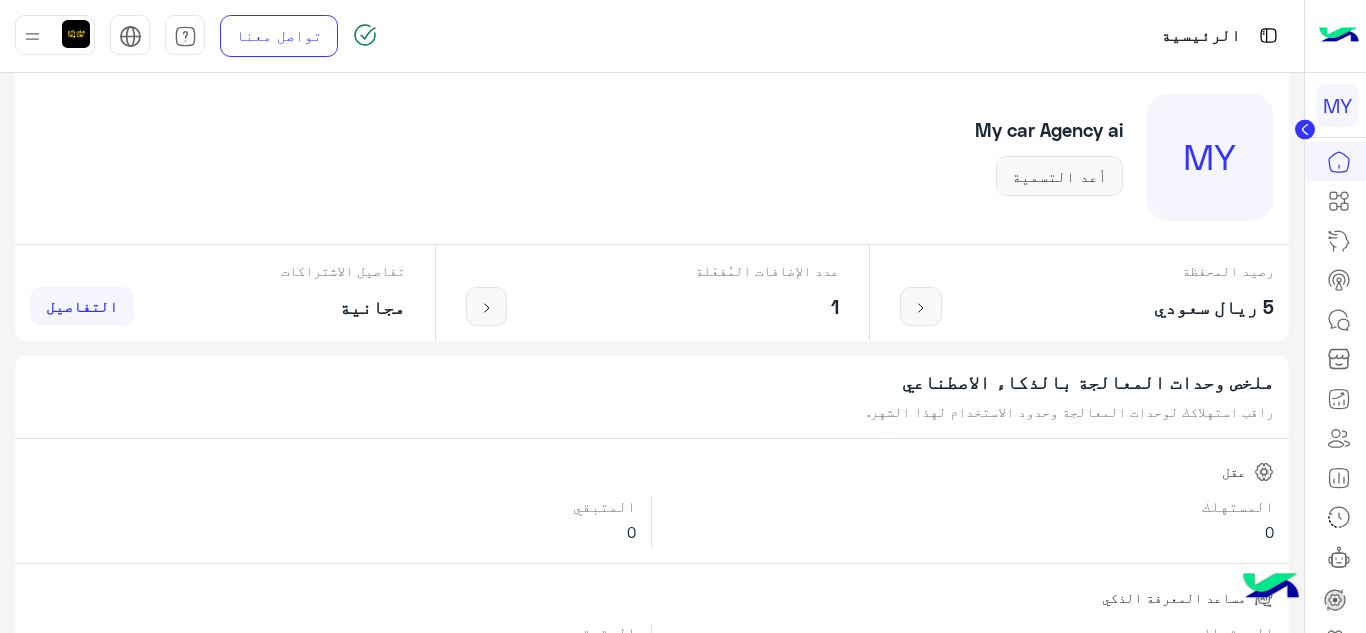 scroll, scrollTop: 200, scrollLeft: 0, axis: vertical 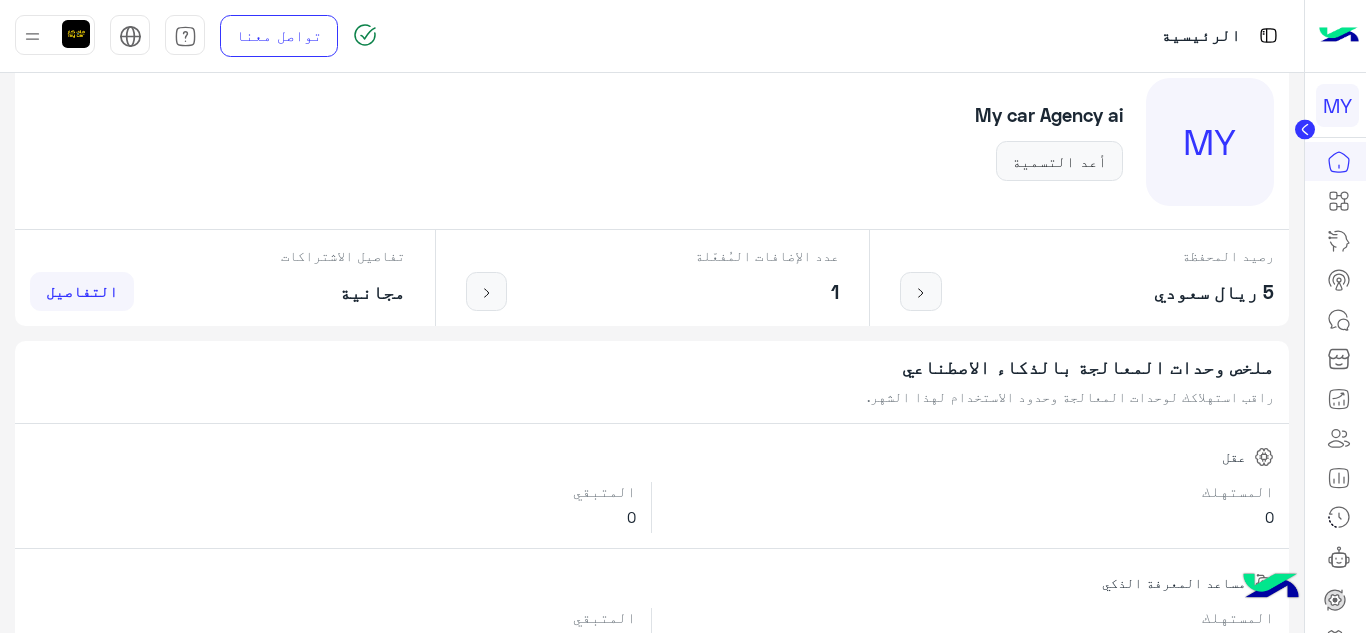 click on "التفاصيل" 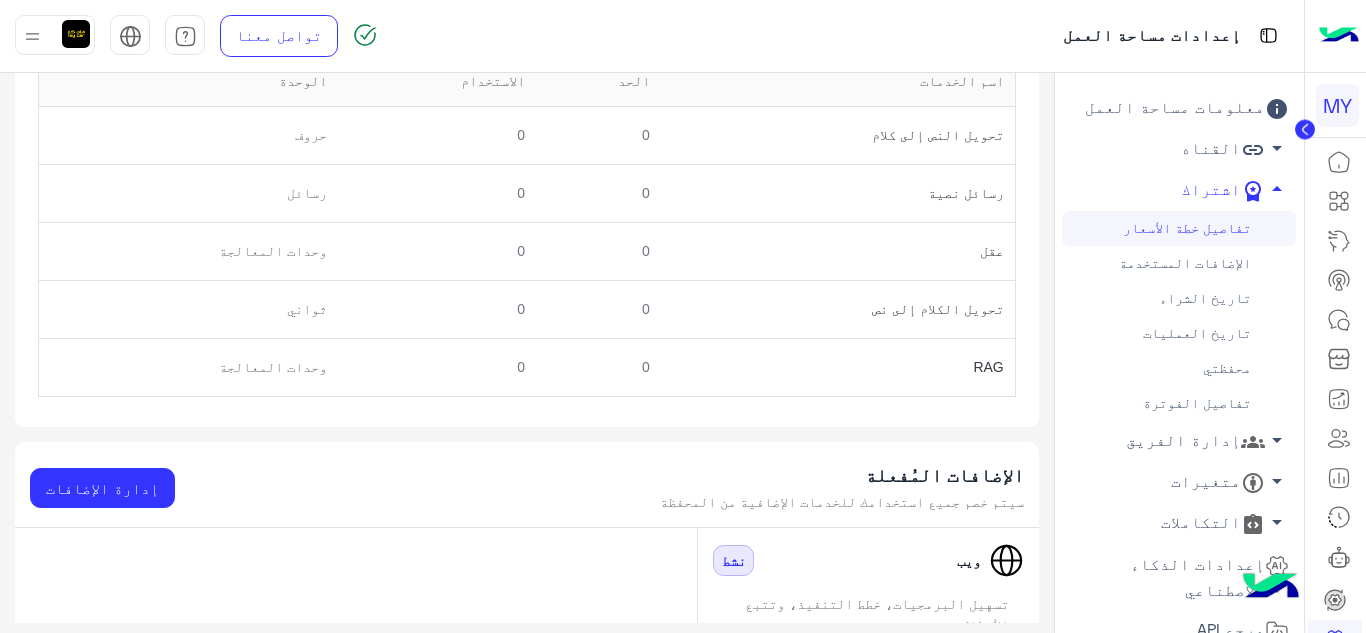 scroll, scrollTop: 600, scrollLeft: 0, axis: vertical 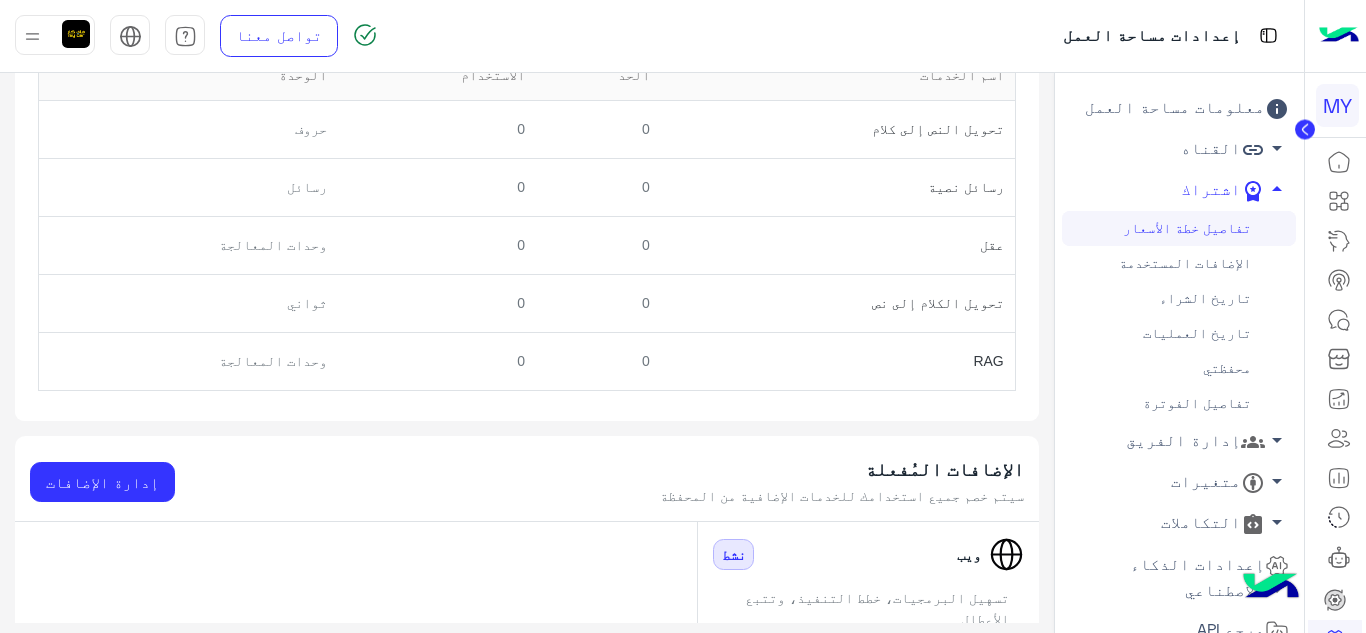 click on "RAG" at bounding box center (838, 361) 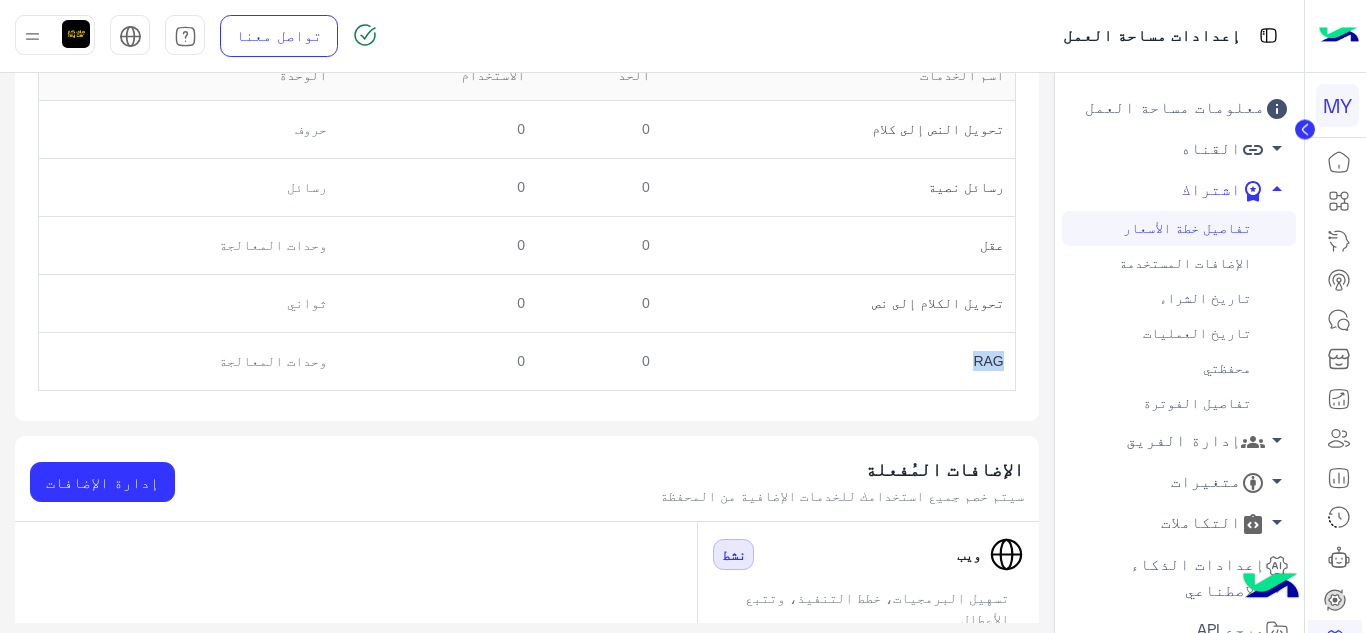 click on "خطة الأسعار الحالية  فوائد خطتك  ترقية خطة الأسعار  خطة الأسعار الخاصة بك  مجانية  تاريخ التجديد  [DATE]  خطط سنوية كوبون الخصم سيتم تطبيقه على دورة الفوترة القادمة  تطبيق   أدخل الكوبون الخاص بك للحصول على هذا الخصم  استخدام الخطة الوصول إلى تفاصيل استهلاك القنوات ومقاعد الوكلاء للرد علي البريد الوارد ويب" 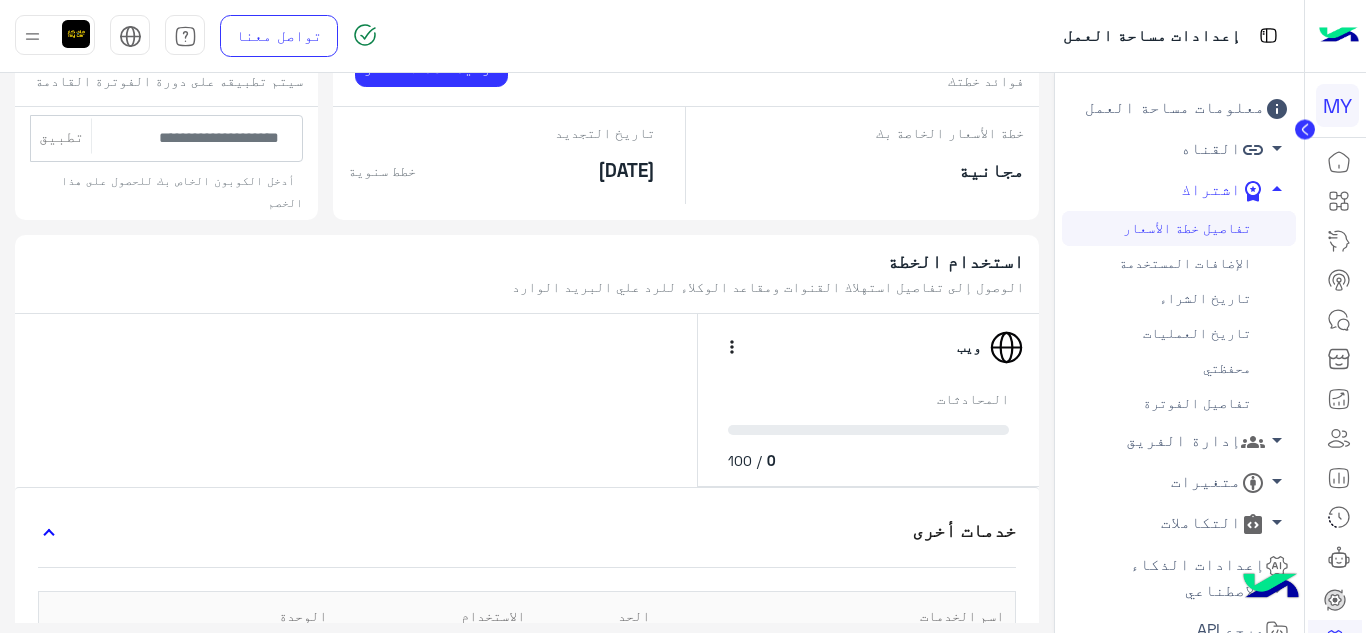 scroll, scrollTop: 0, scrollLeft: 0, axis: both 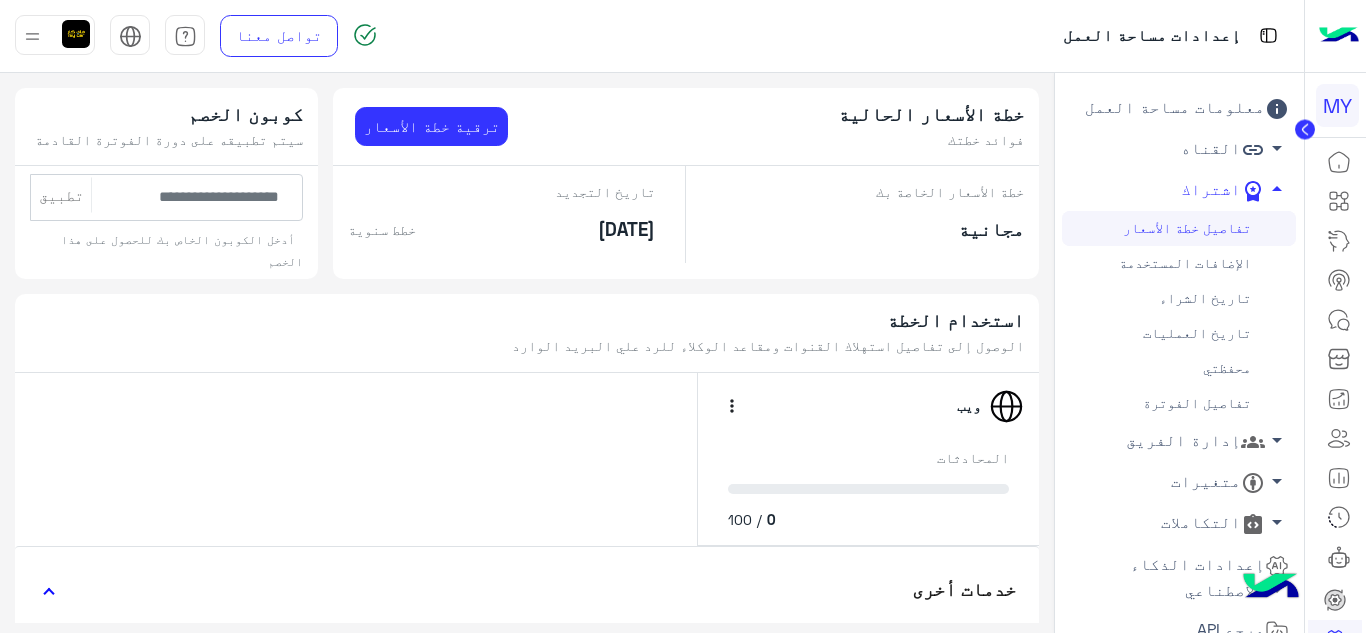 click on "القناه   arrow_drop_down" 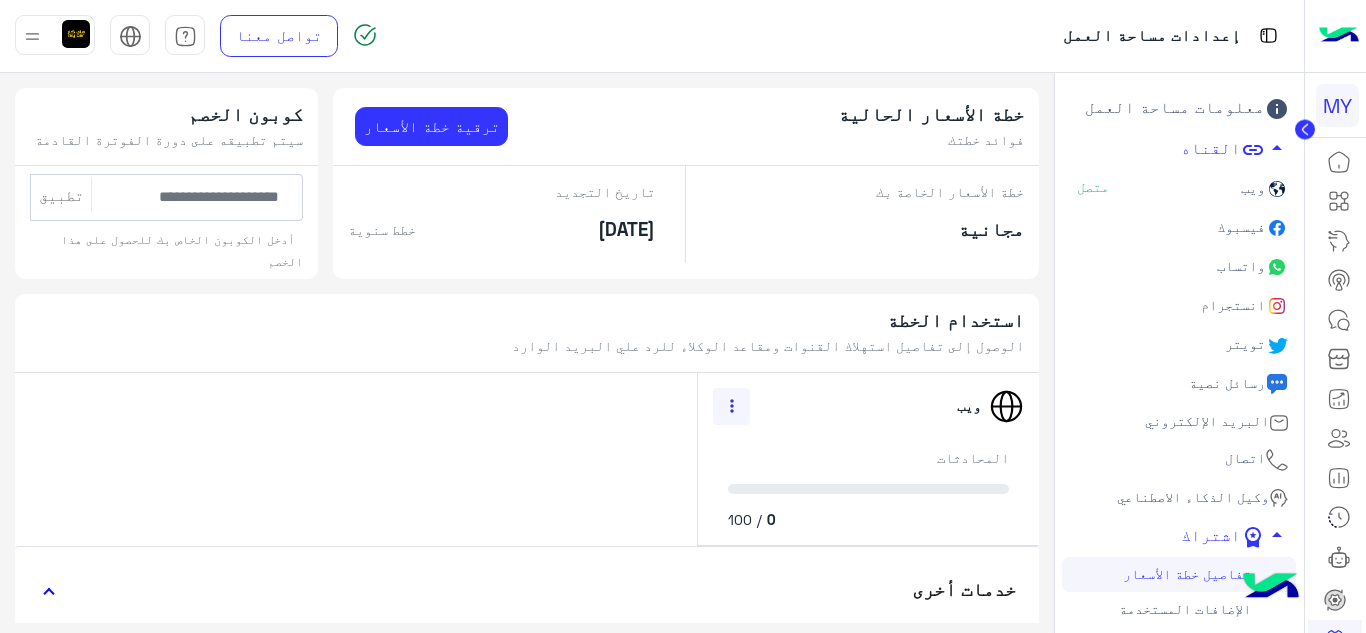 click on "more_vert" at bounding box center [732, 406] 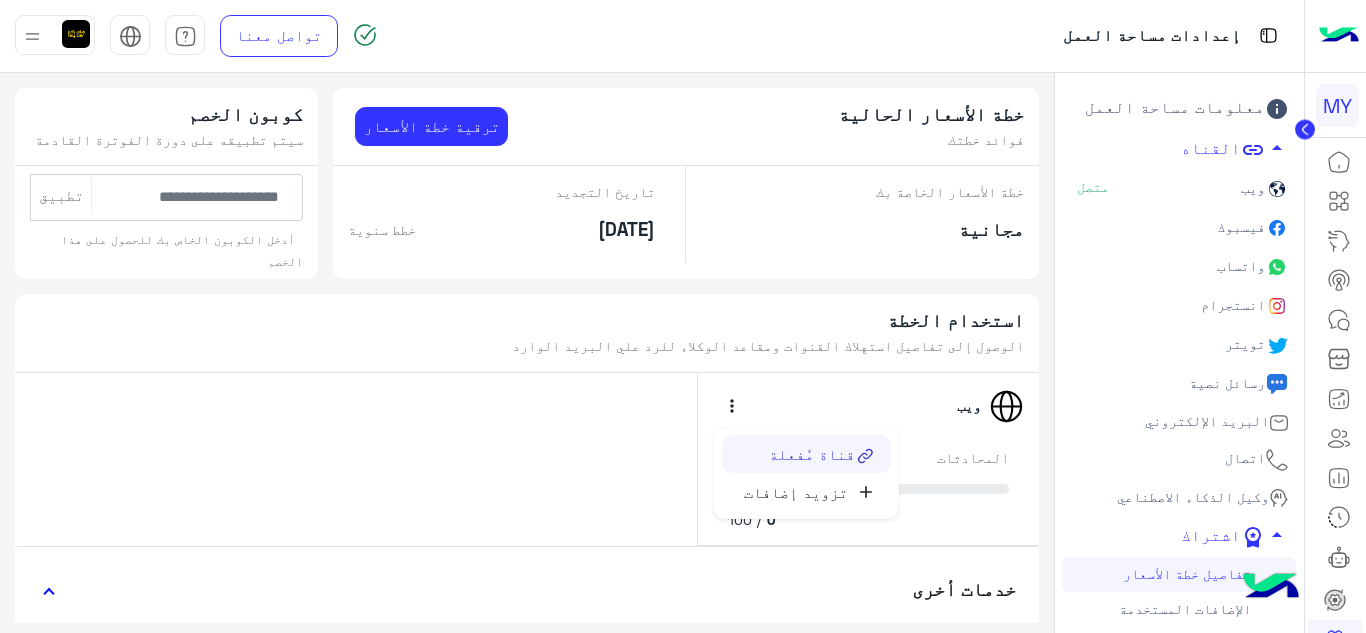 click on "قناة مُفعلة" at bounding box center [806, 454] 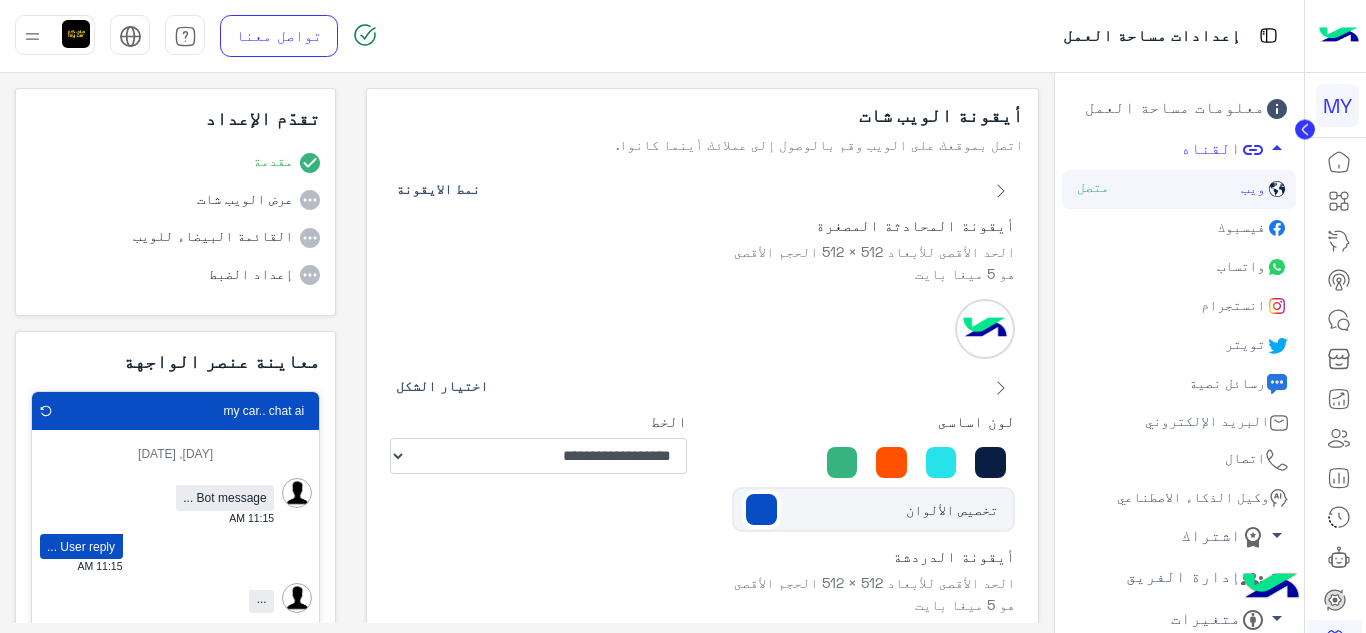 type on "**********" 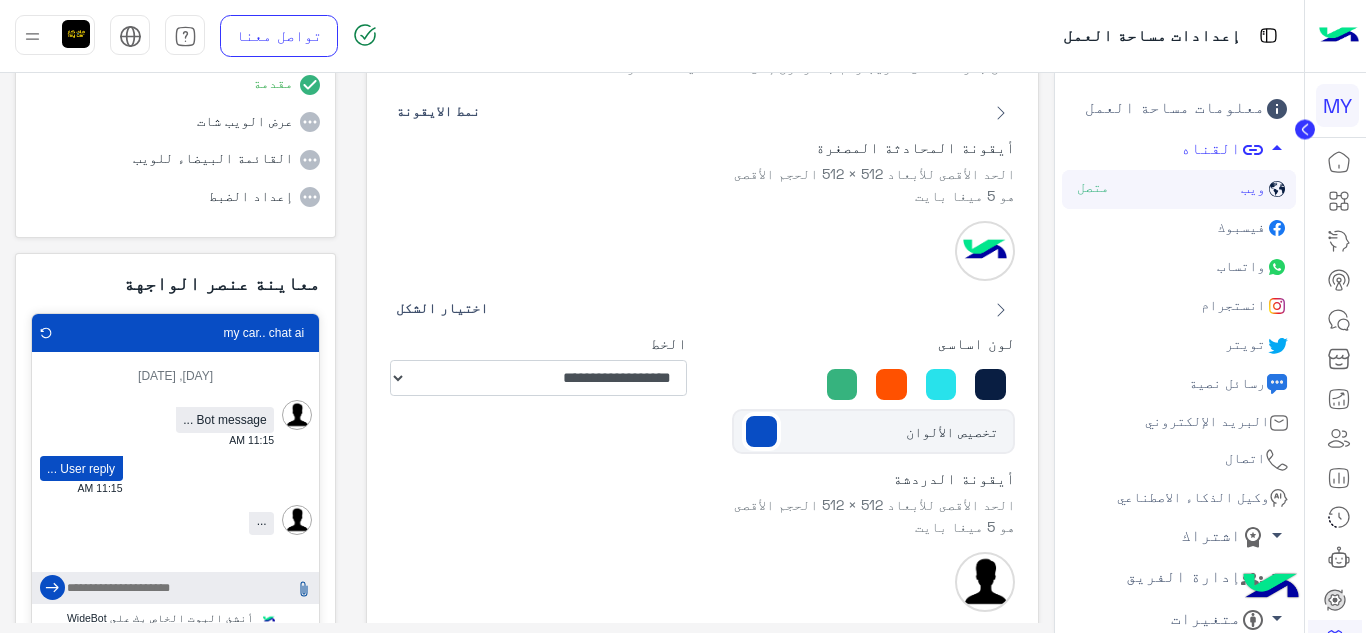 scroll, scrollTop: 64, scrollLeft: 0, axis: vertical 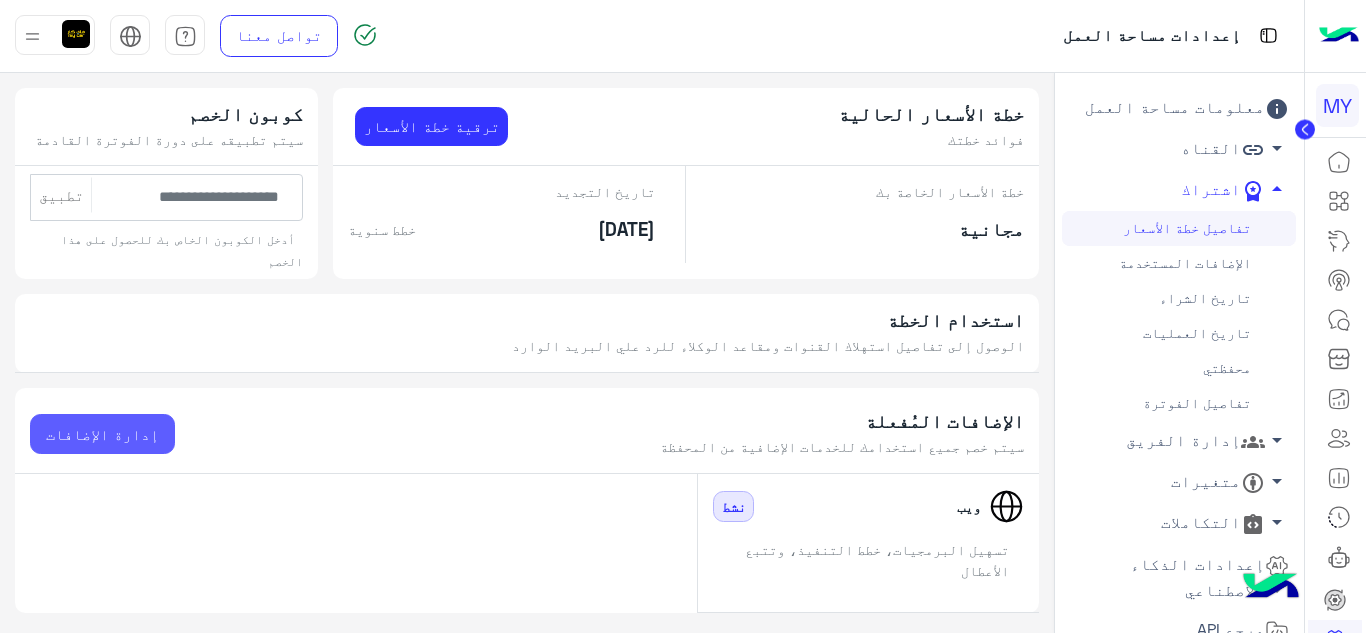 click on "إدارة الإضافات" 